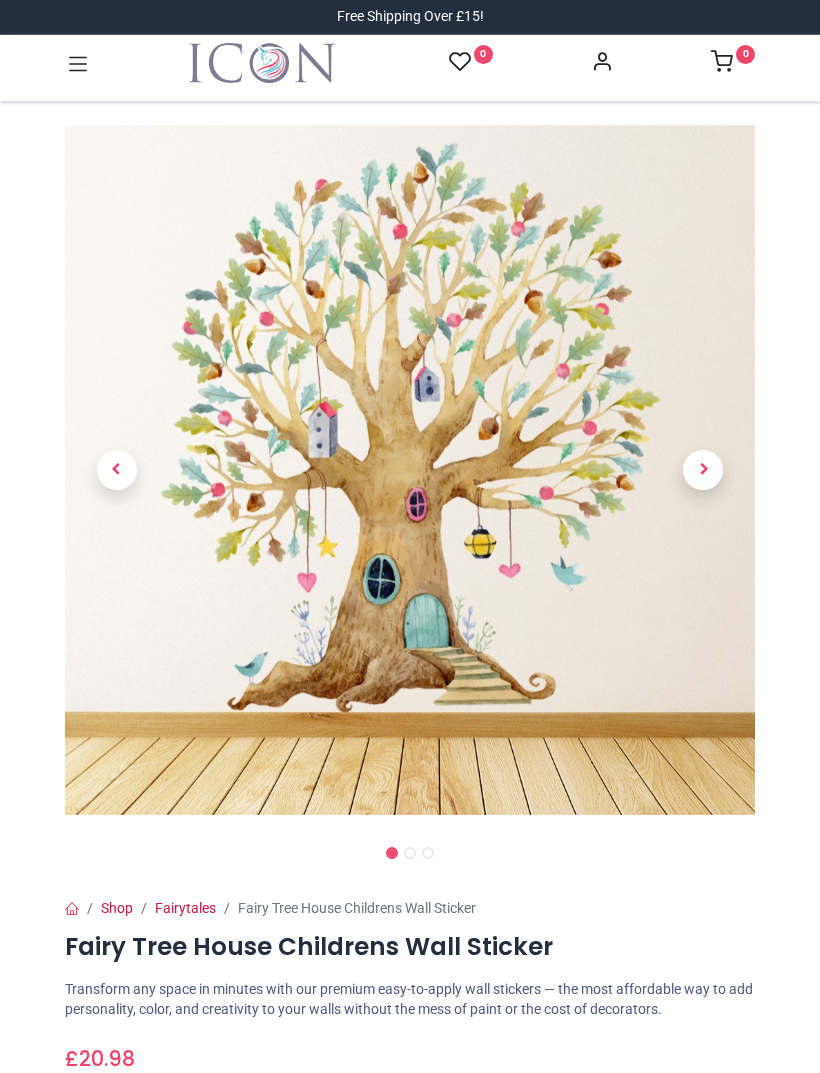 scroll, scrollTop: 0, scrollLeft: 0, axis: both 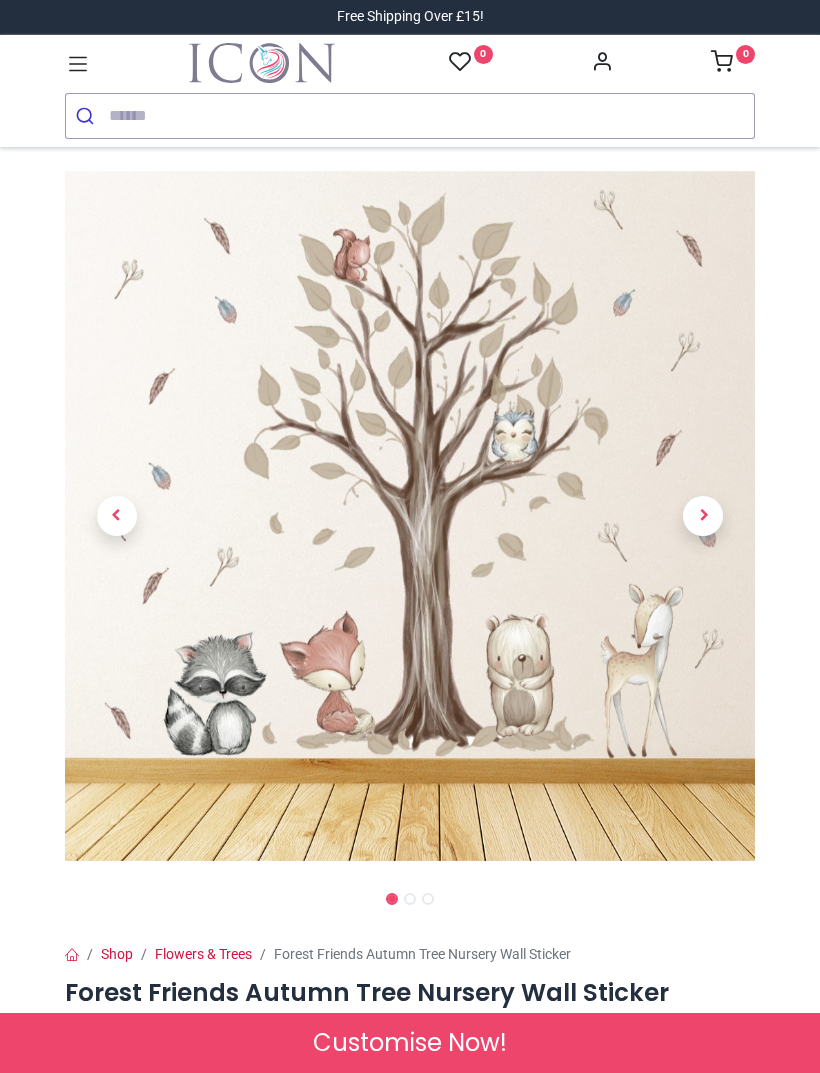click at bounding box center [703, 516] 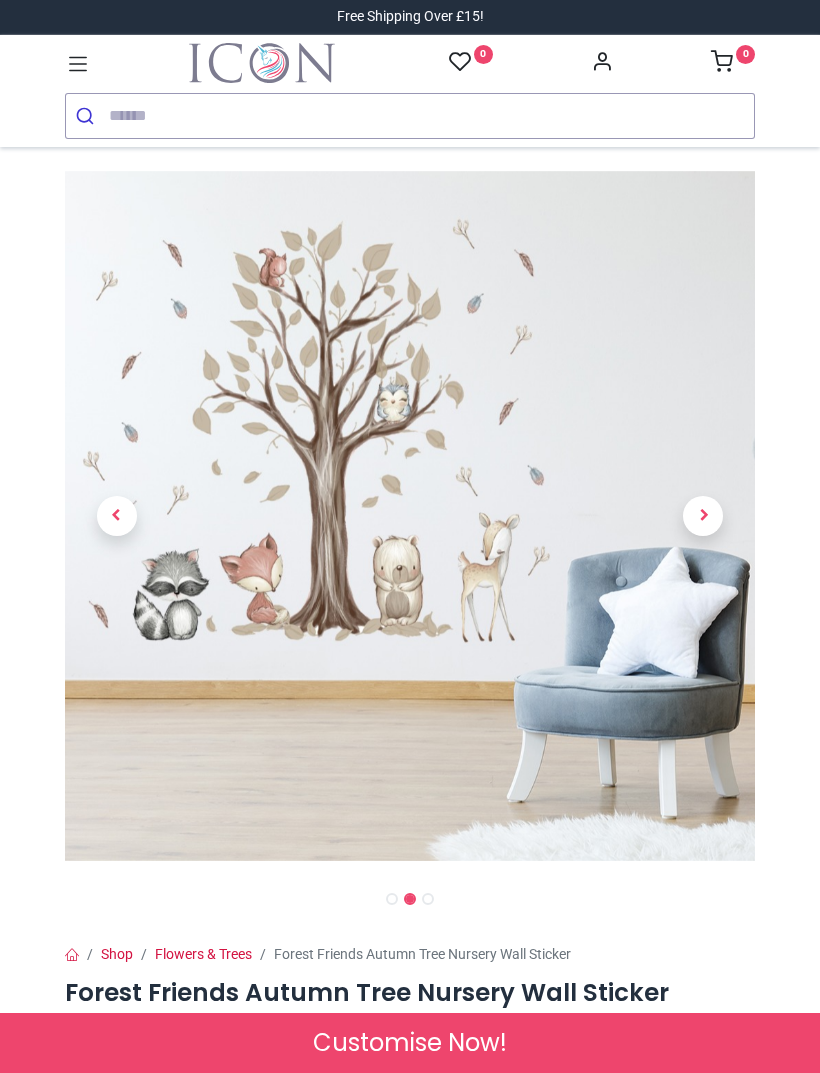 click at bounding box center [703, 516] 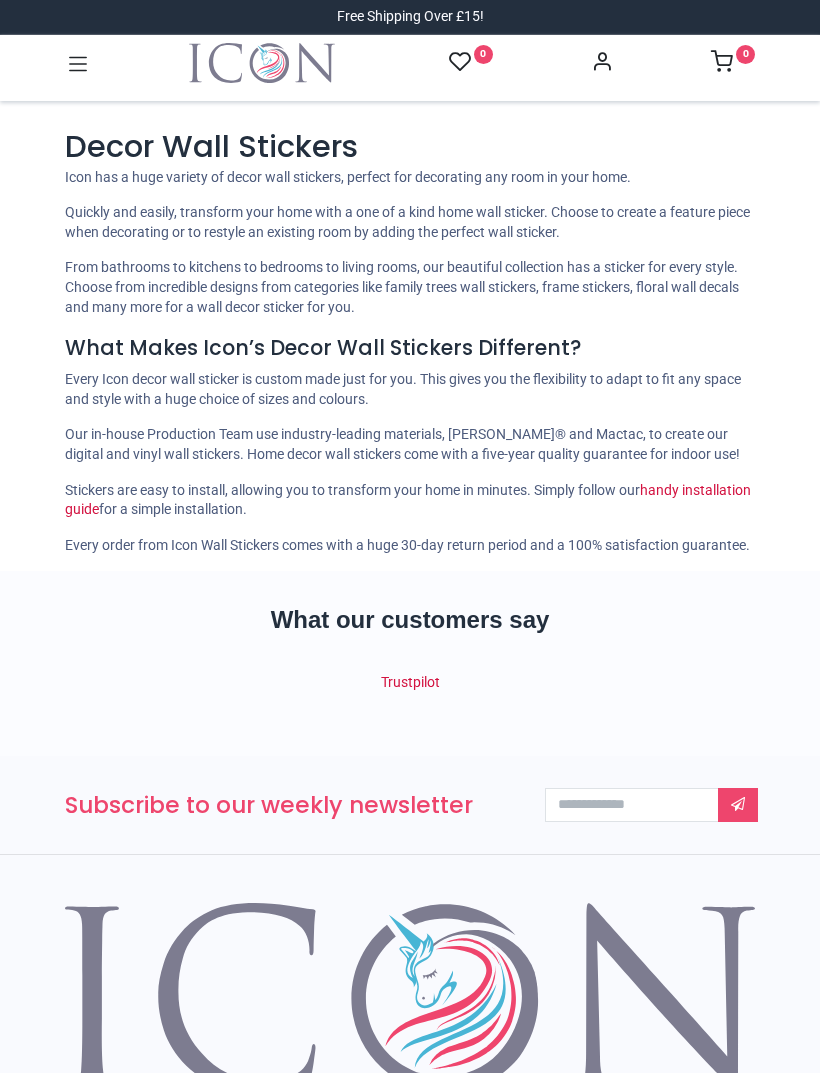 scroll, scrollTop: 0, scrollLeft: 0, axis: both 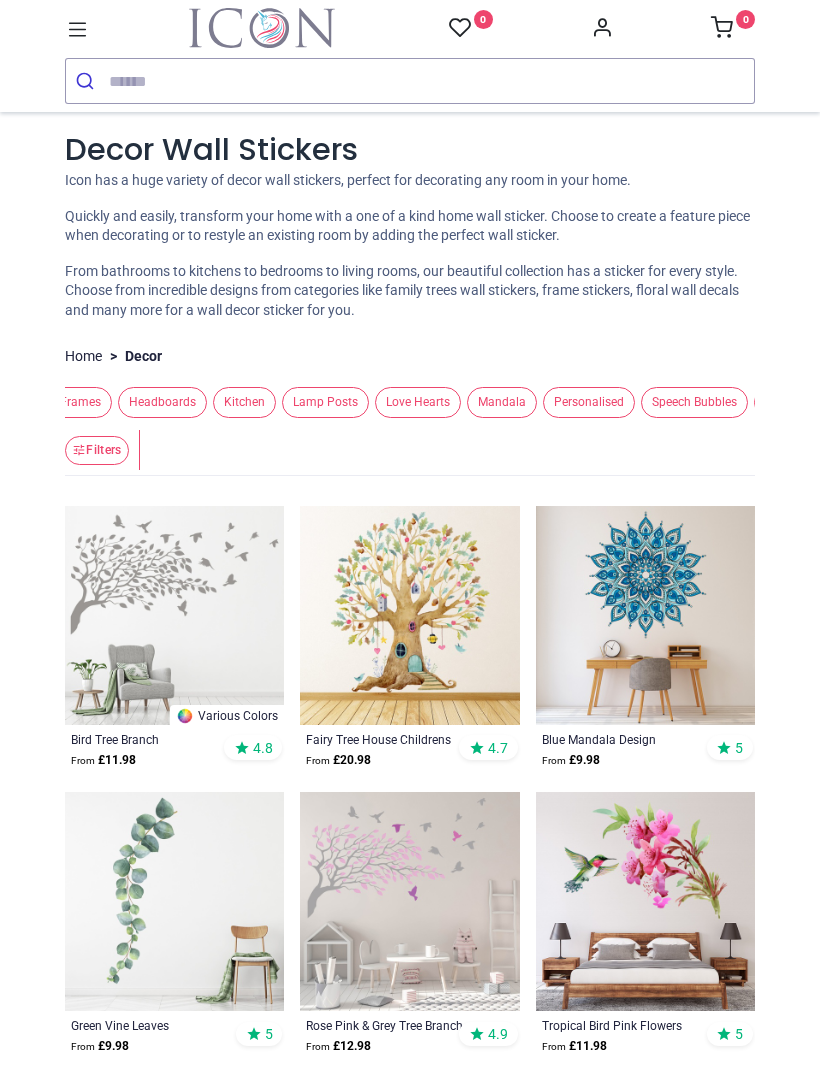 click on "Headboards" at bounding box center [162, 402] 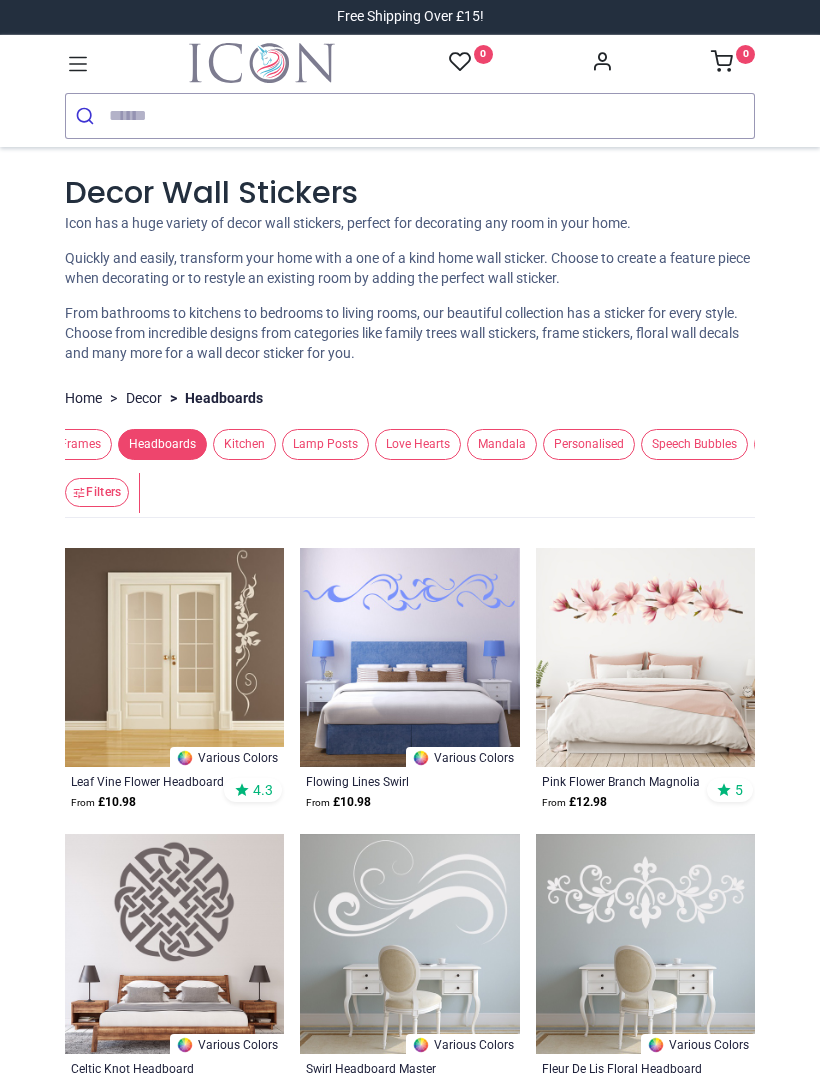 scroll, scrollTop: 0, scrollLeft: 0, axis: both 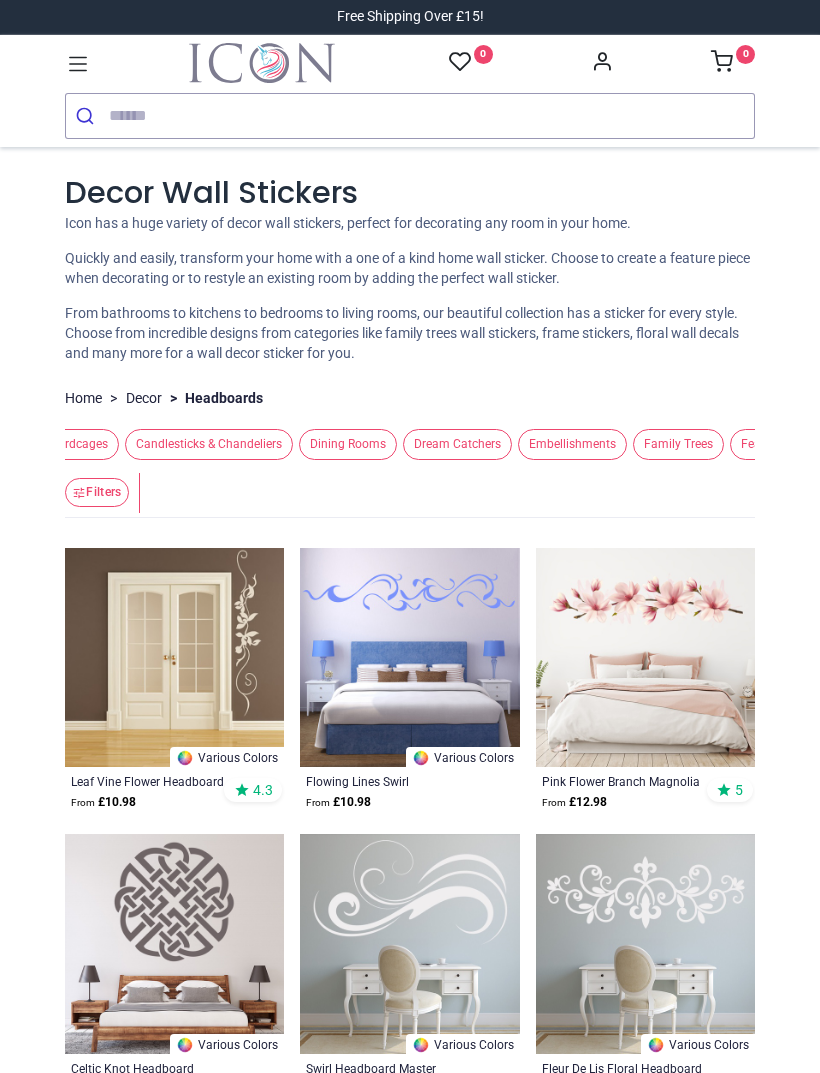 click 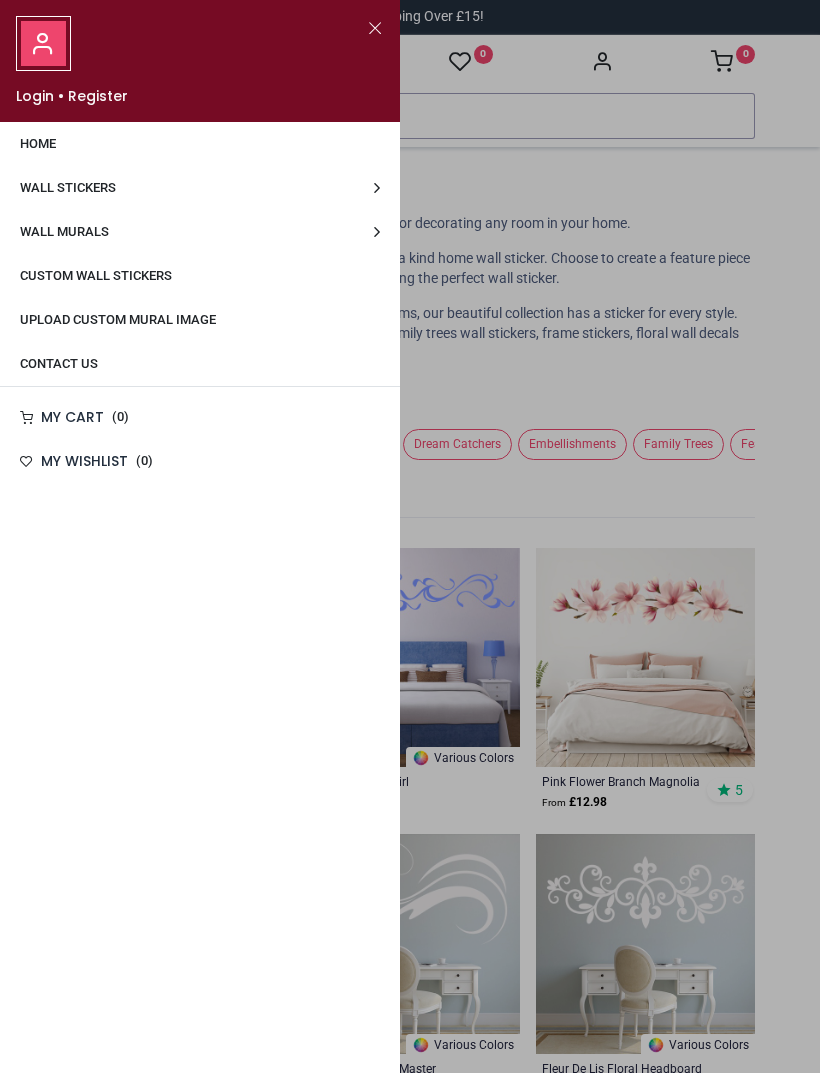 click on "Wall Stickers" at bounding box center (200, 188) 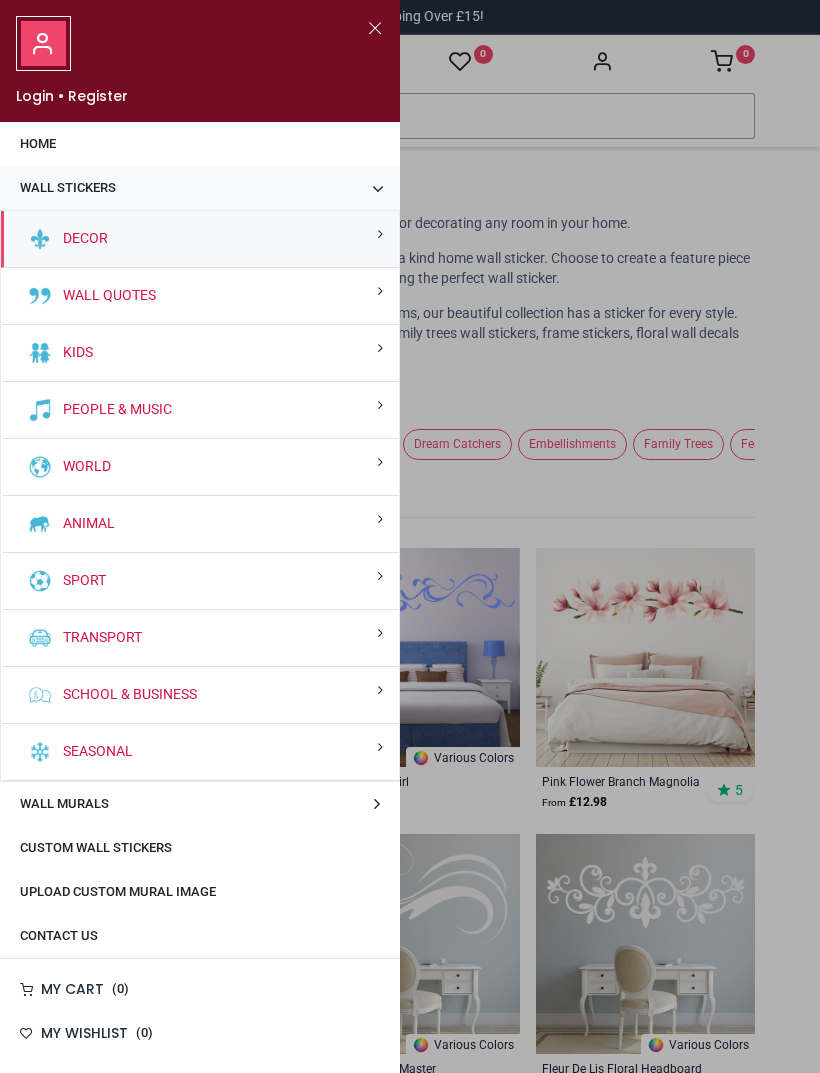 click on "Kids" at bounding box center [200, 353] 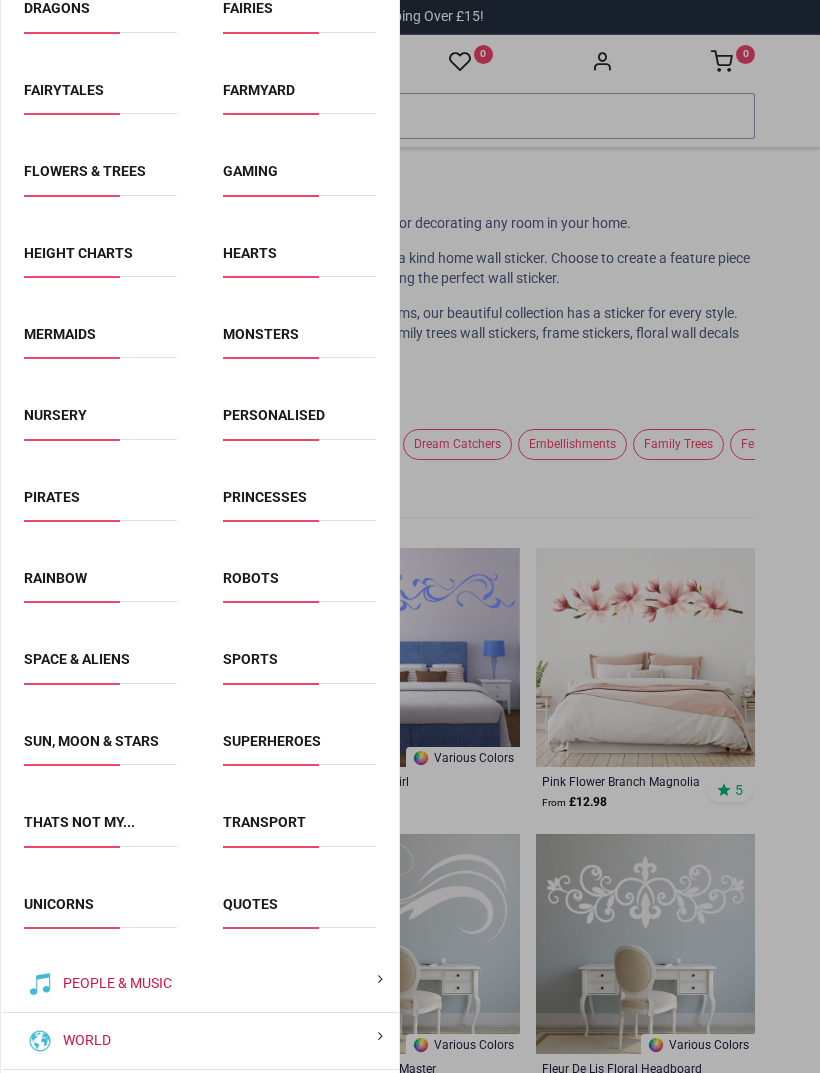 scroll, scrollTop: 822, scrollLeft: 0, axis: vertical 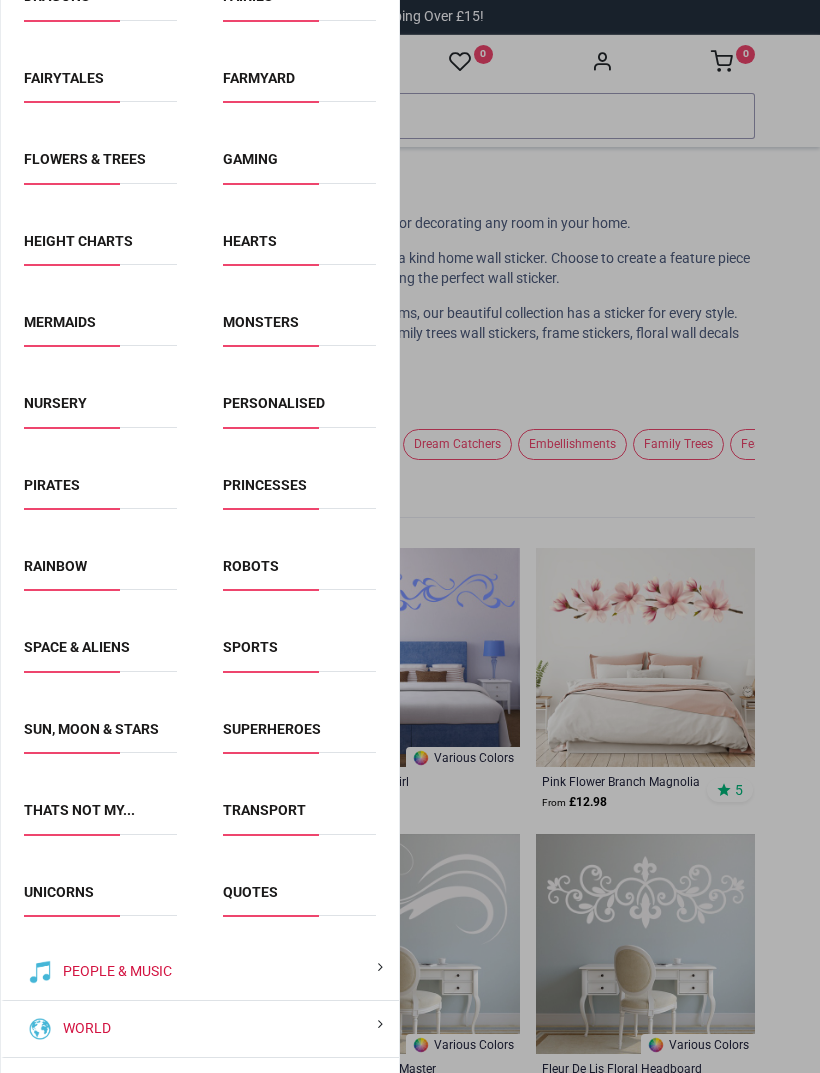 click on "Nursery" at bounding box center (55, 403) 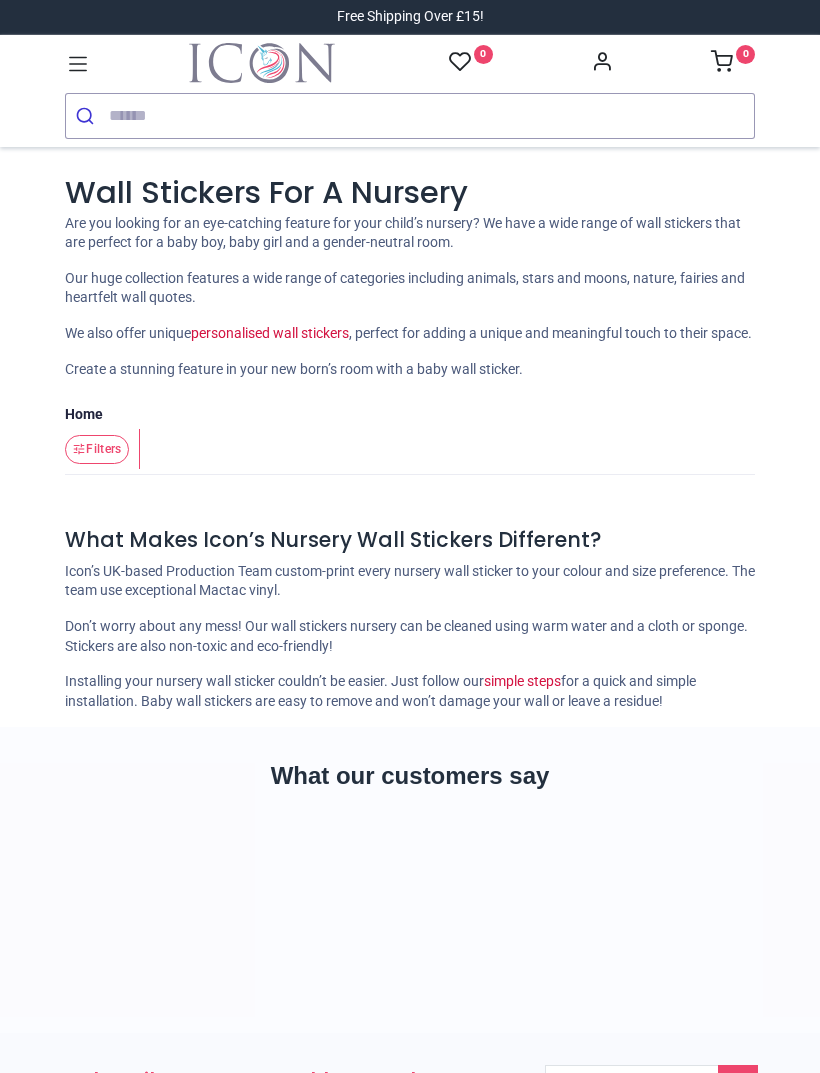 scroll, scrollTop: 0, scrollLeft: 0, axis: both 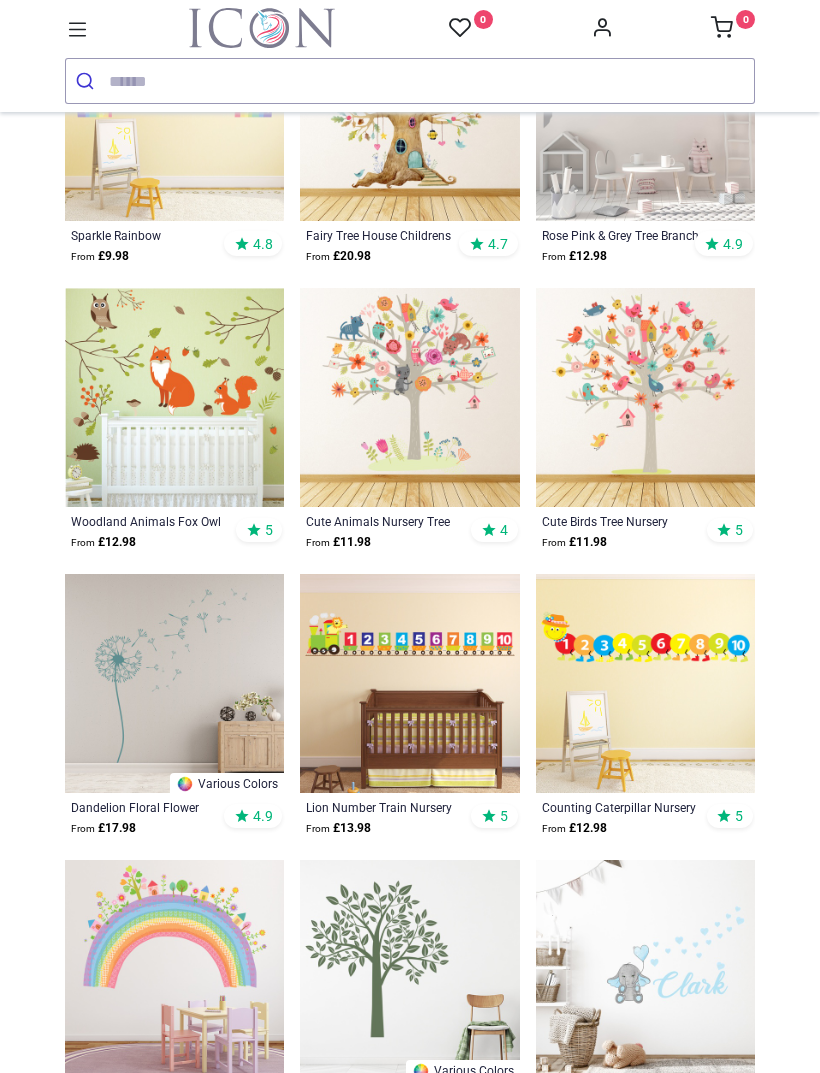 click at bounding box center [409, 397] 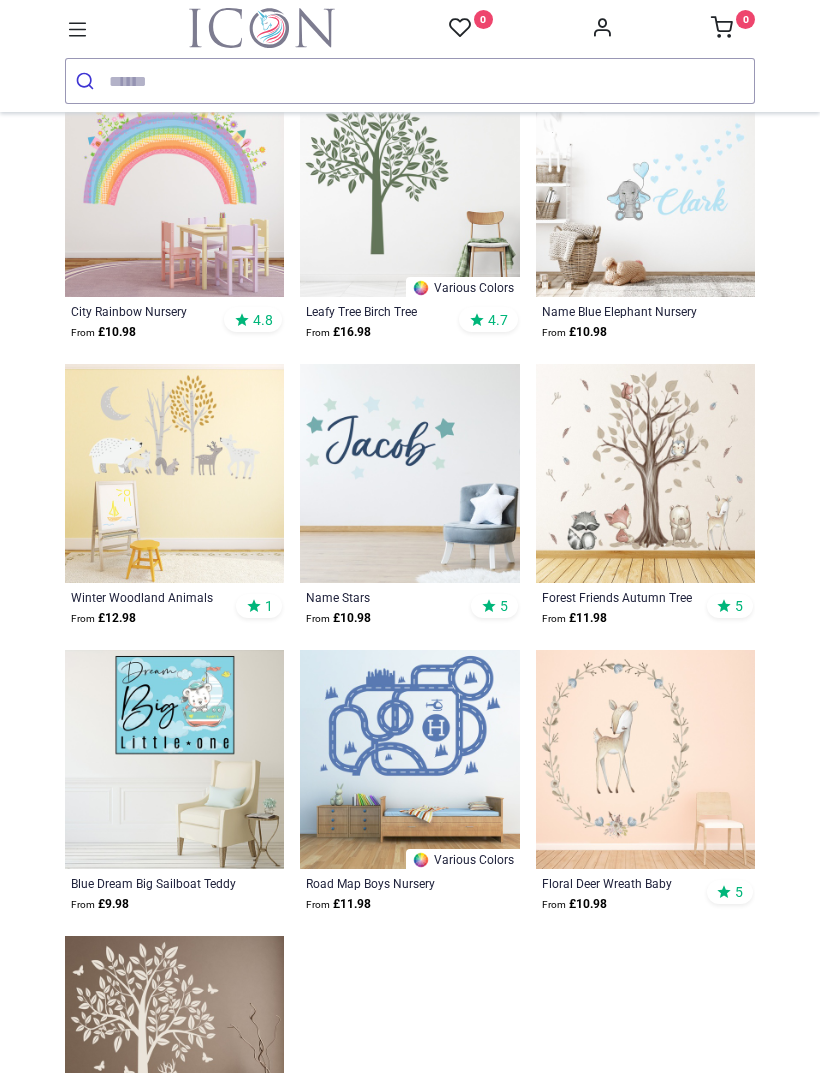scroll, scrollTop: 2176, scrollLeft: 0, axis: vertical 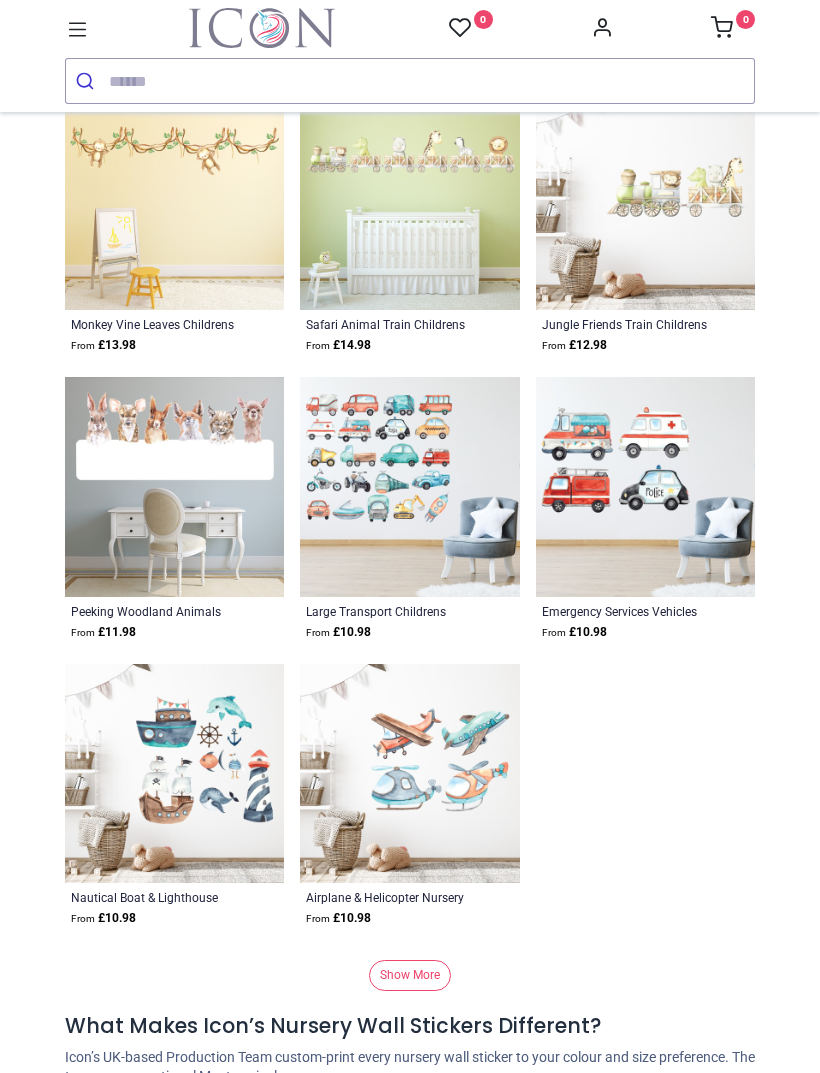 click on "Show More" at bounding box center [410, 975] 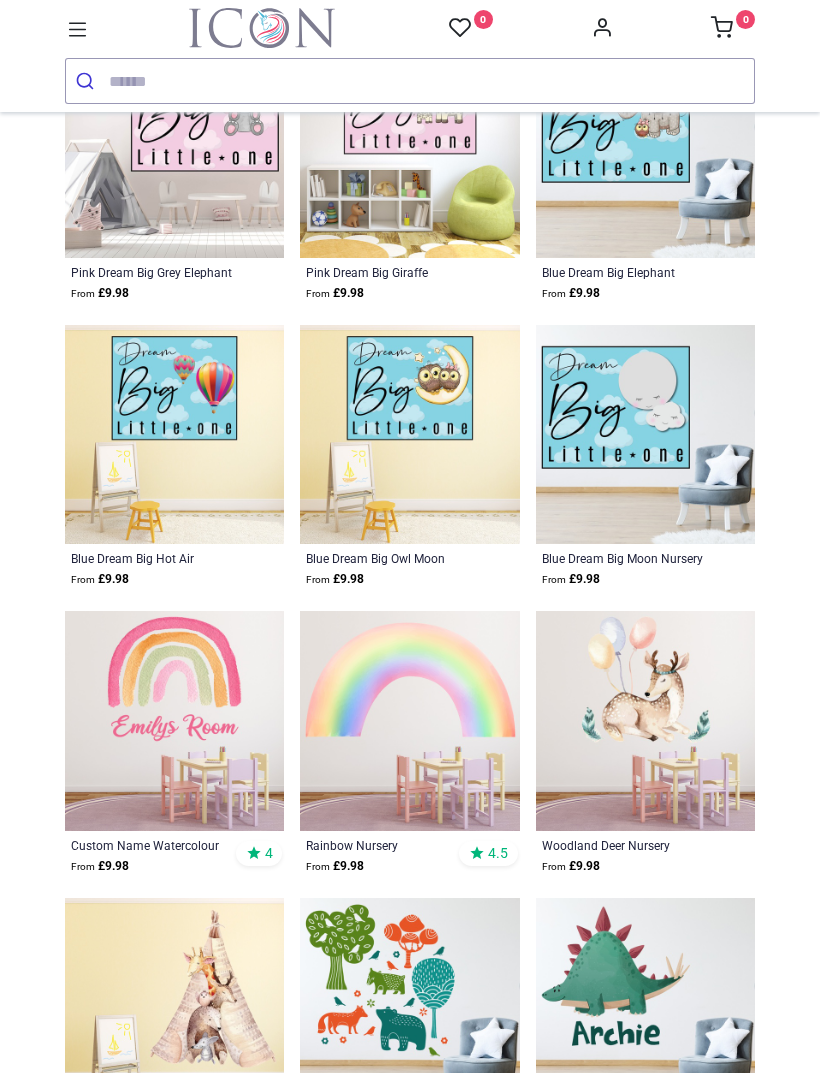 scroll, scrollTop: 18056, scrollLeft: 0, axis: vertical 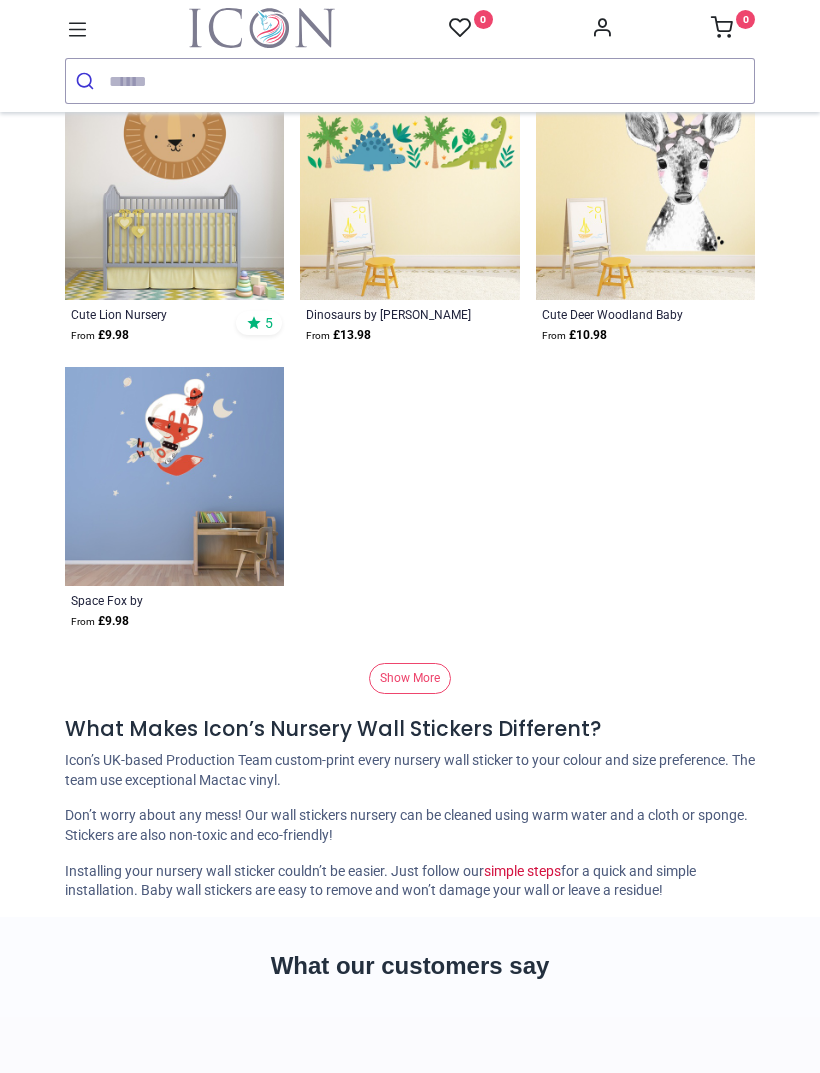 click on "Show More" at bounding box center [410, 678] 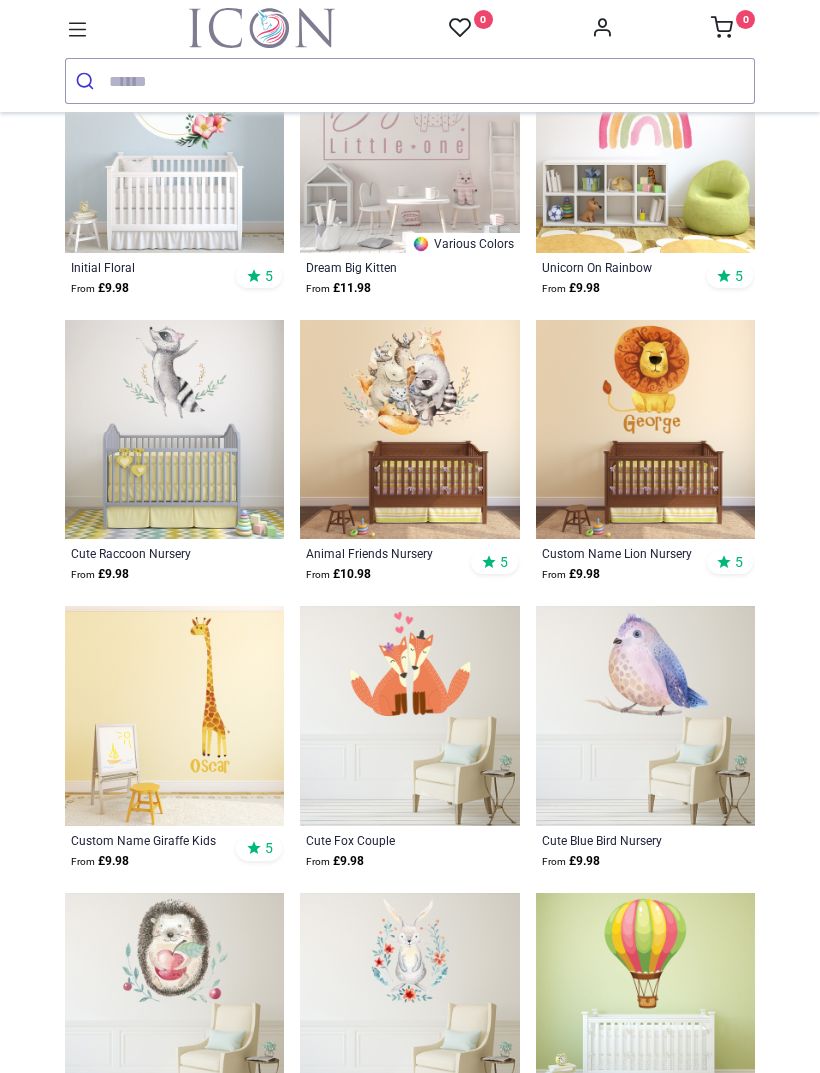 scroll, scrollTop: 27696, scrollLeft: 0, axis: vertical 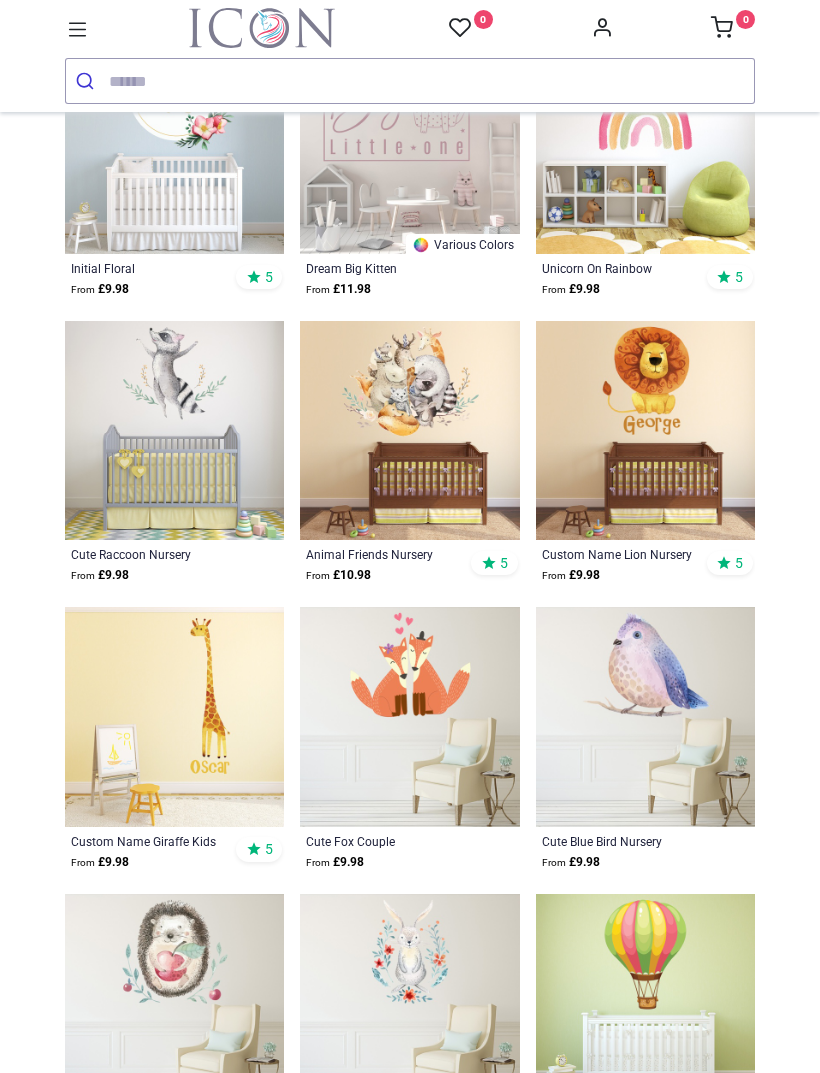 click at bounding box center [409, 430] 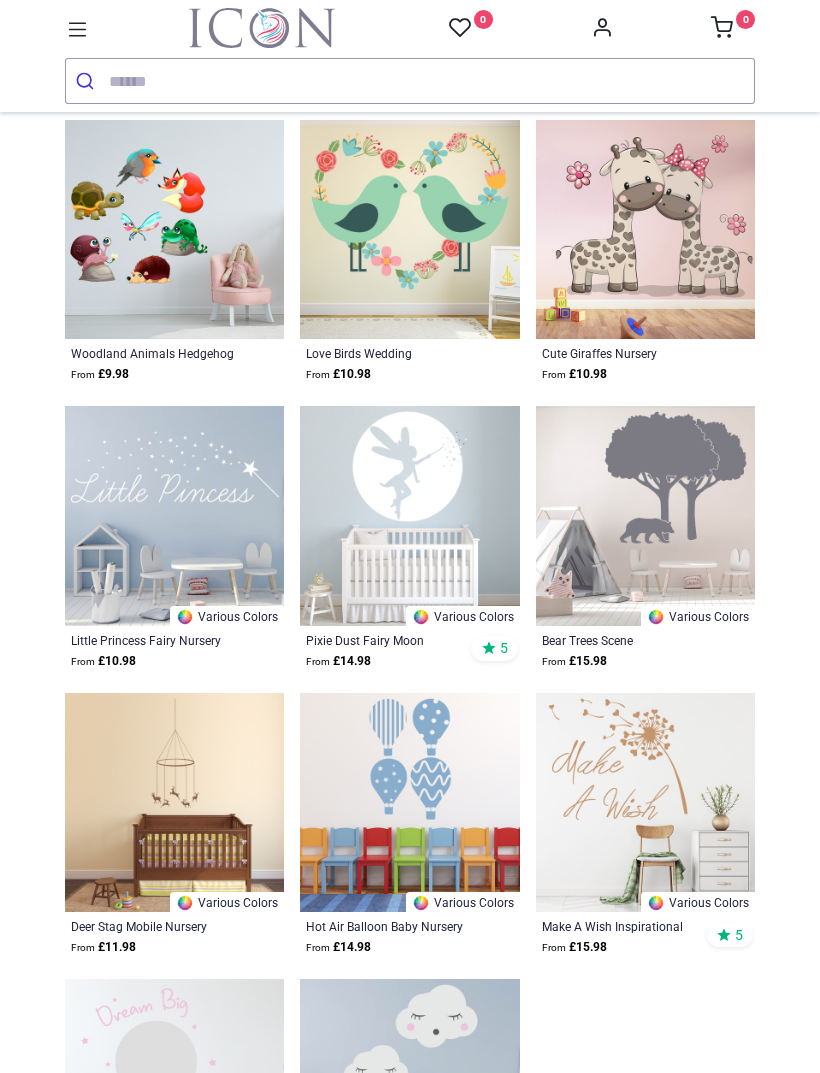 scroll, scrollTop: 28758, scrollLeft: 0, axis: vertical 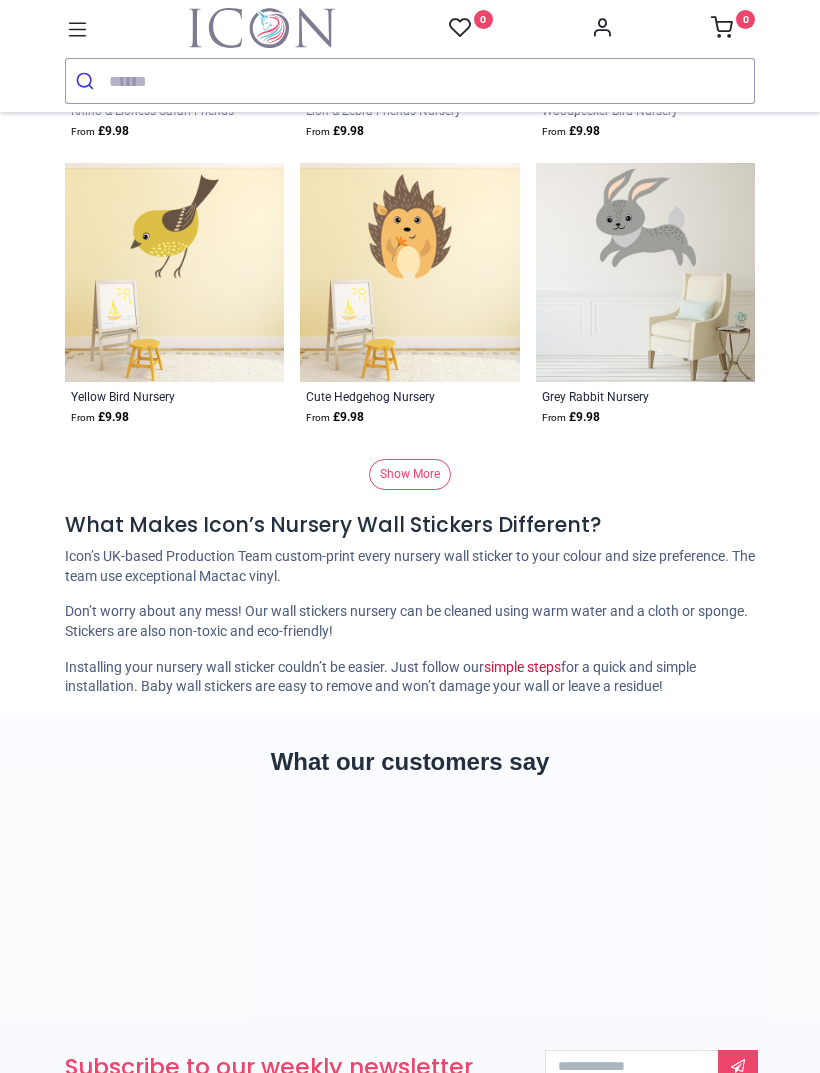 click on "Show More" at bounding box center [410, 474] 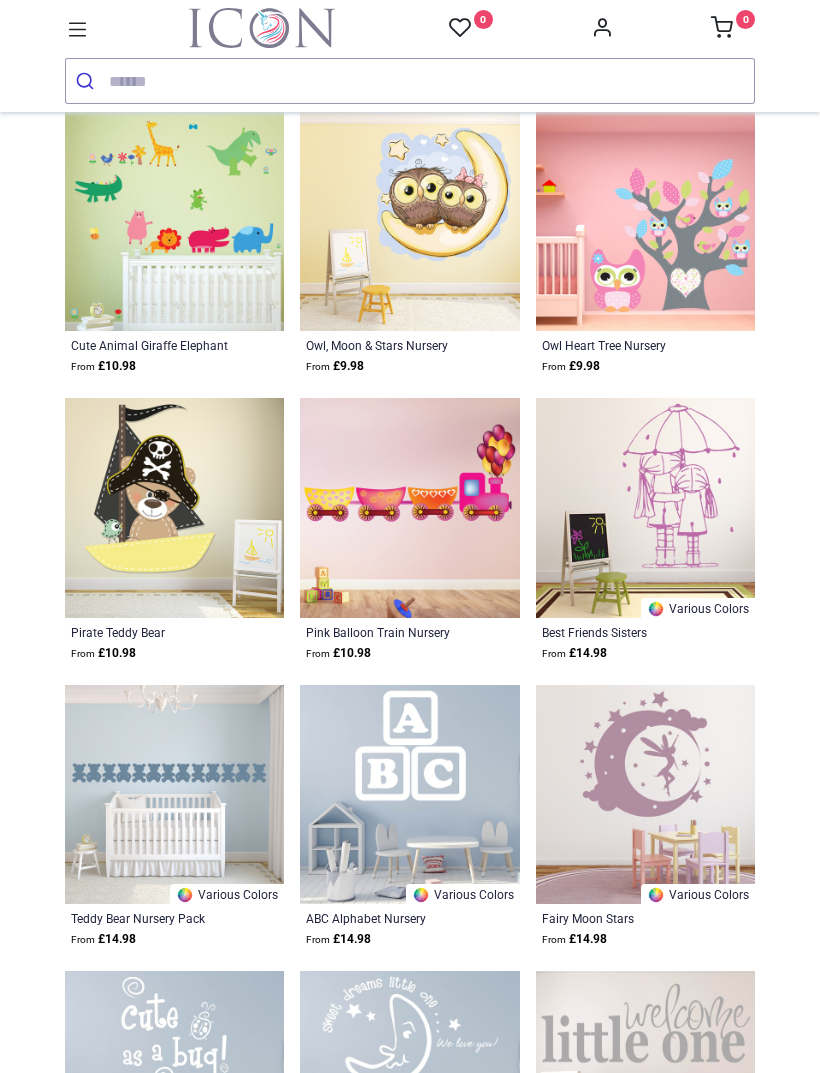 scroll, scrollTop: 42779, scrollLeft: 0, axis: vertical 